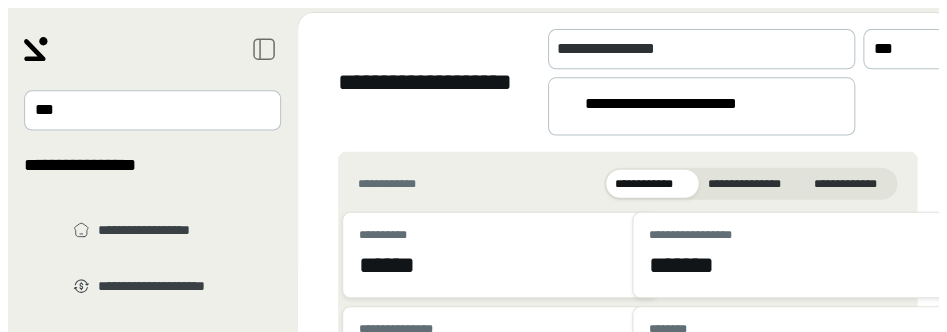 scroll, scrollTop: 0, scrollLeft: 0, axis: both 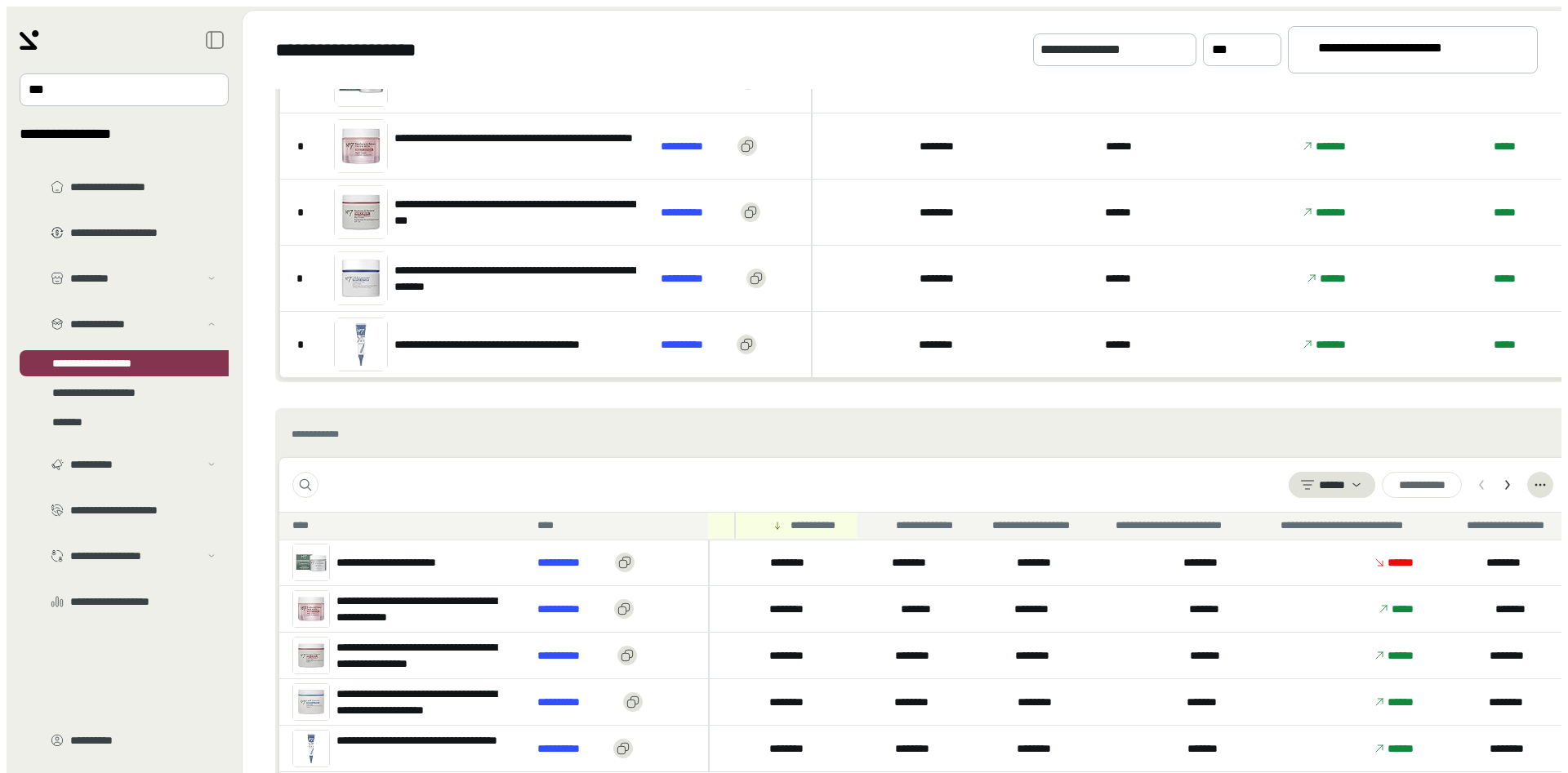 click on "•••••••••••••••••••" at bounding box center (134, 363) 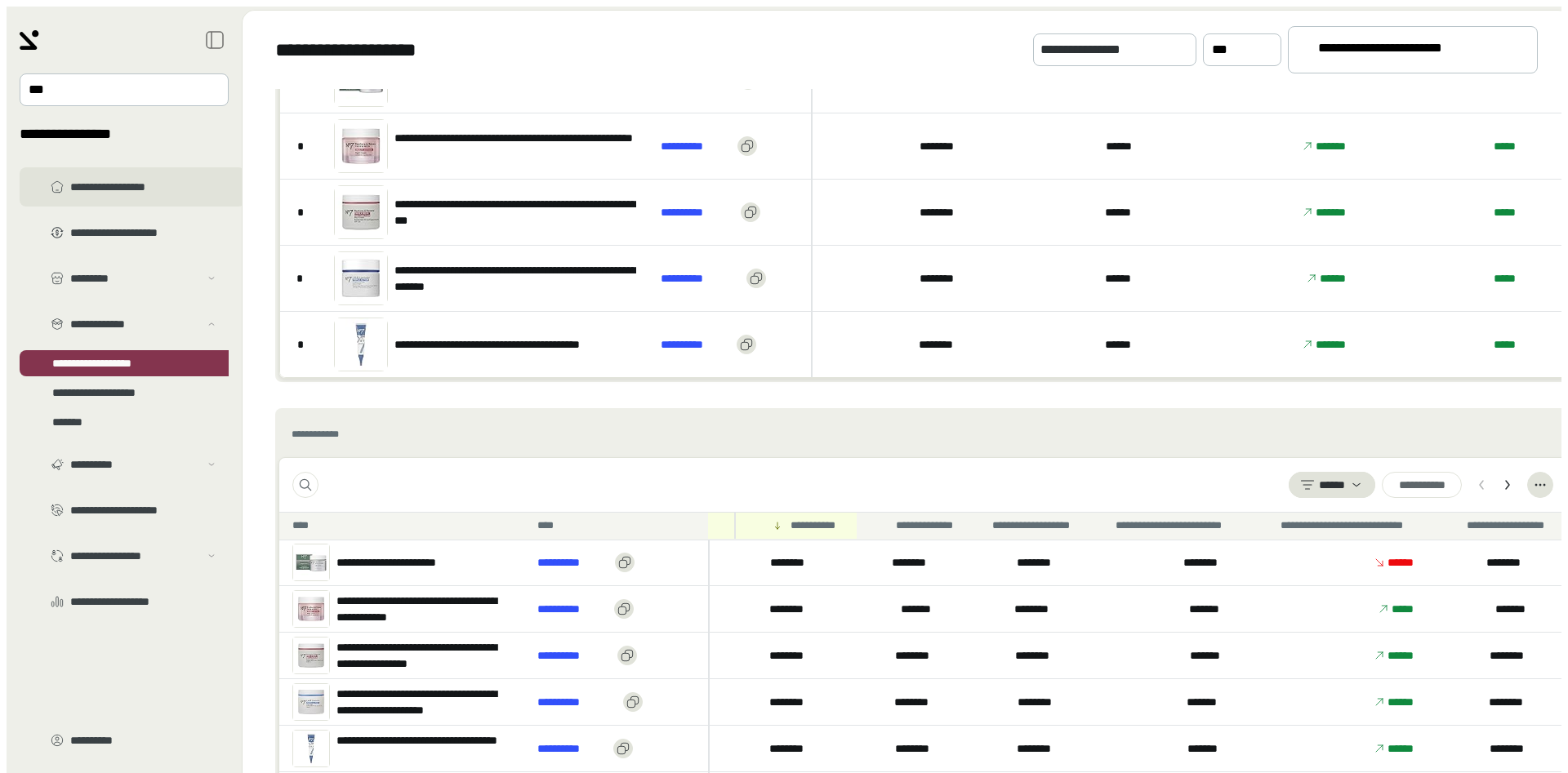 click on "••••••••••••••••••" at bounding box center (144, 187) 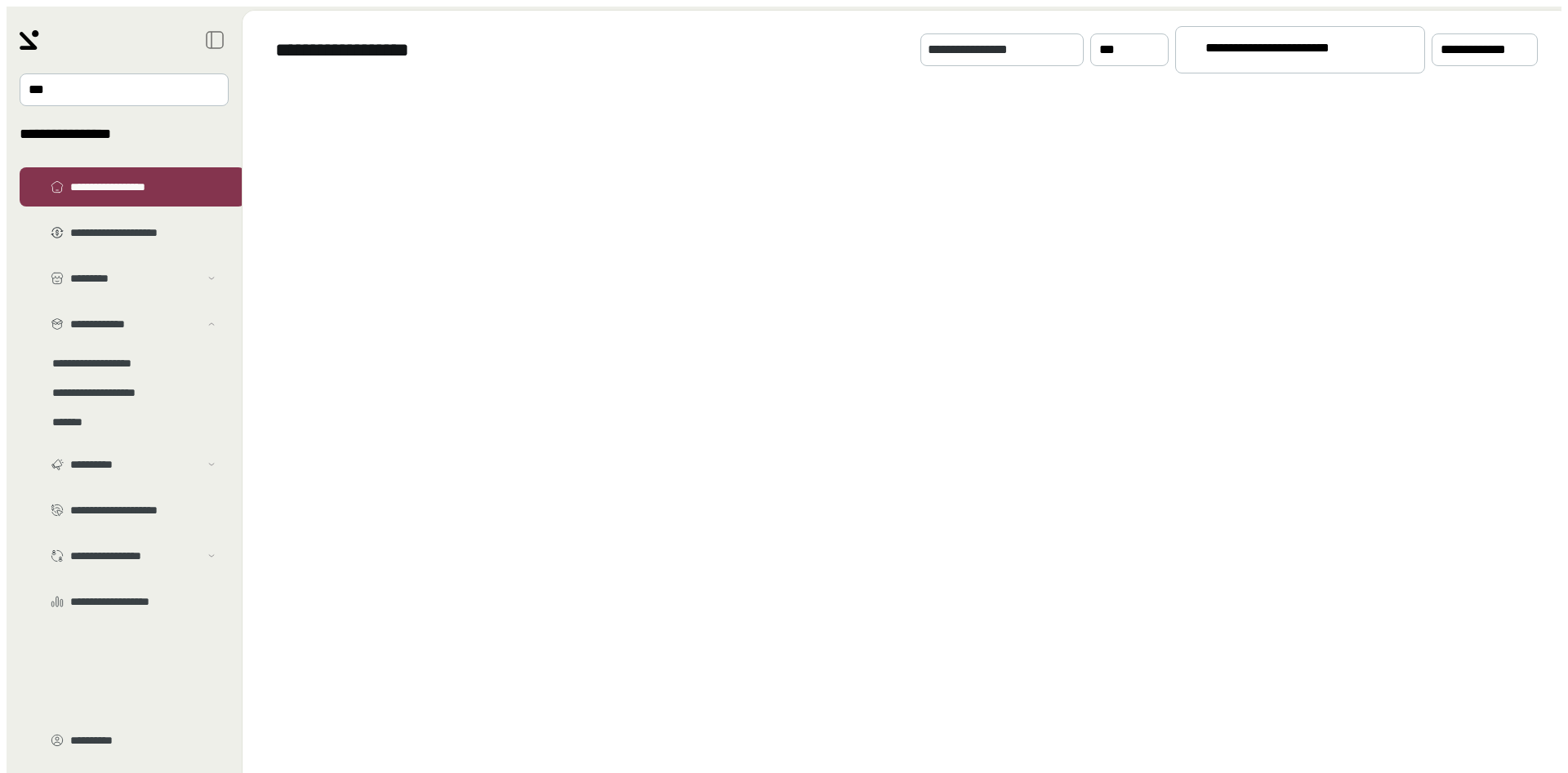 scroll, scrollTop: 0, scrollLeft: 0, axis: both 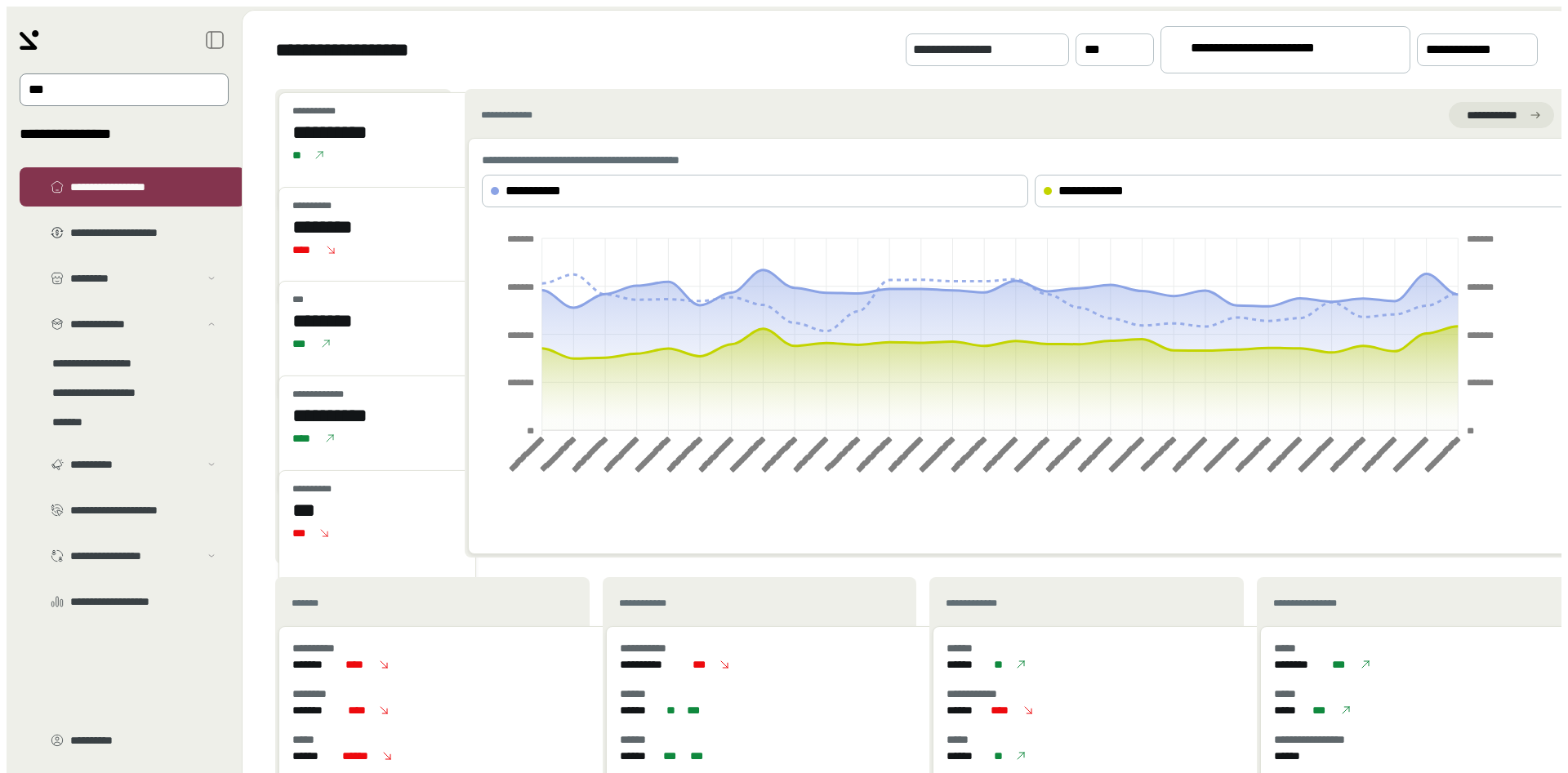 click at bounding box center [113, 90] 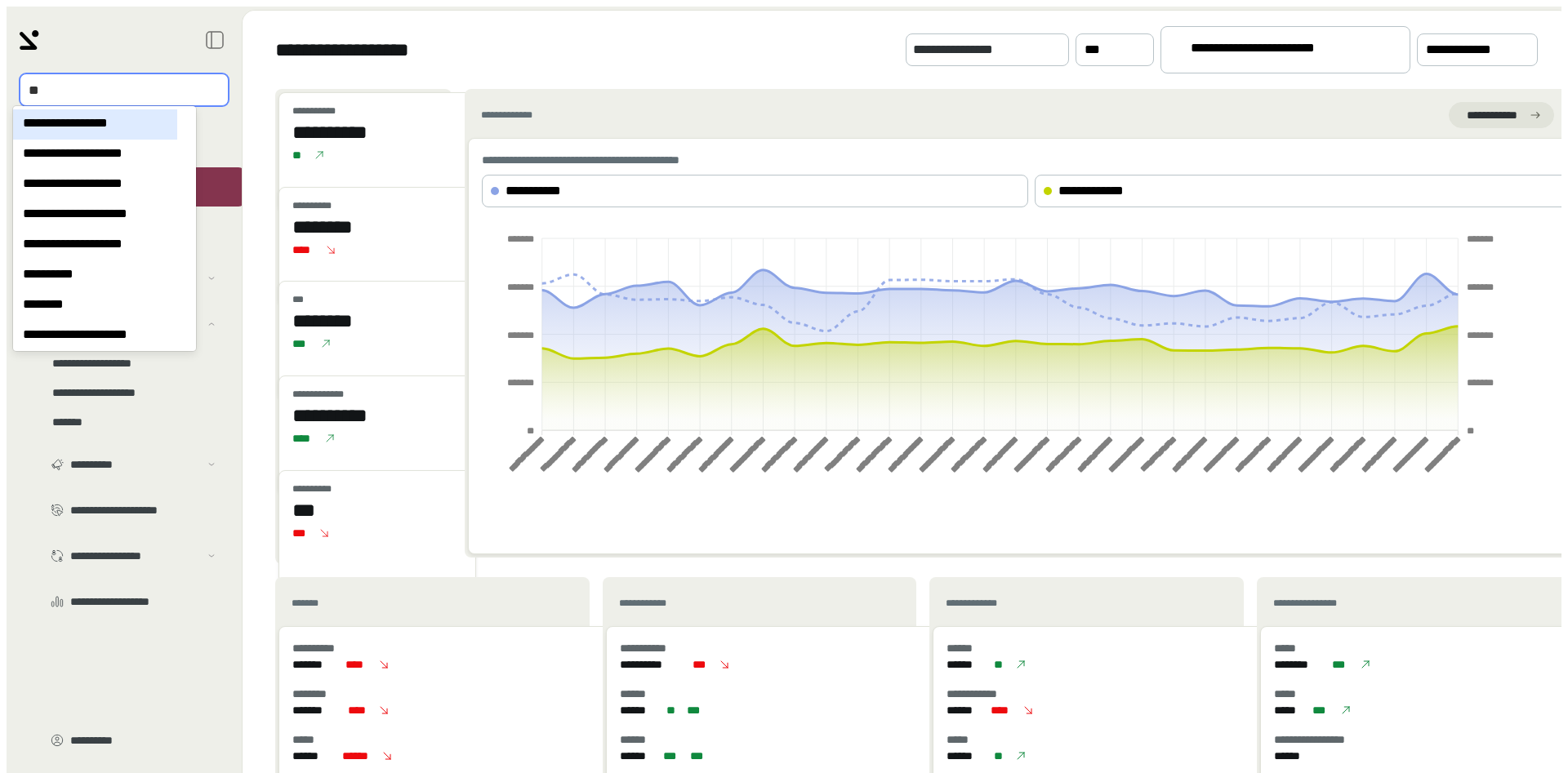 type on "•••" 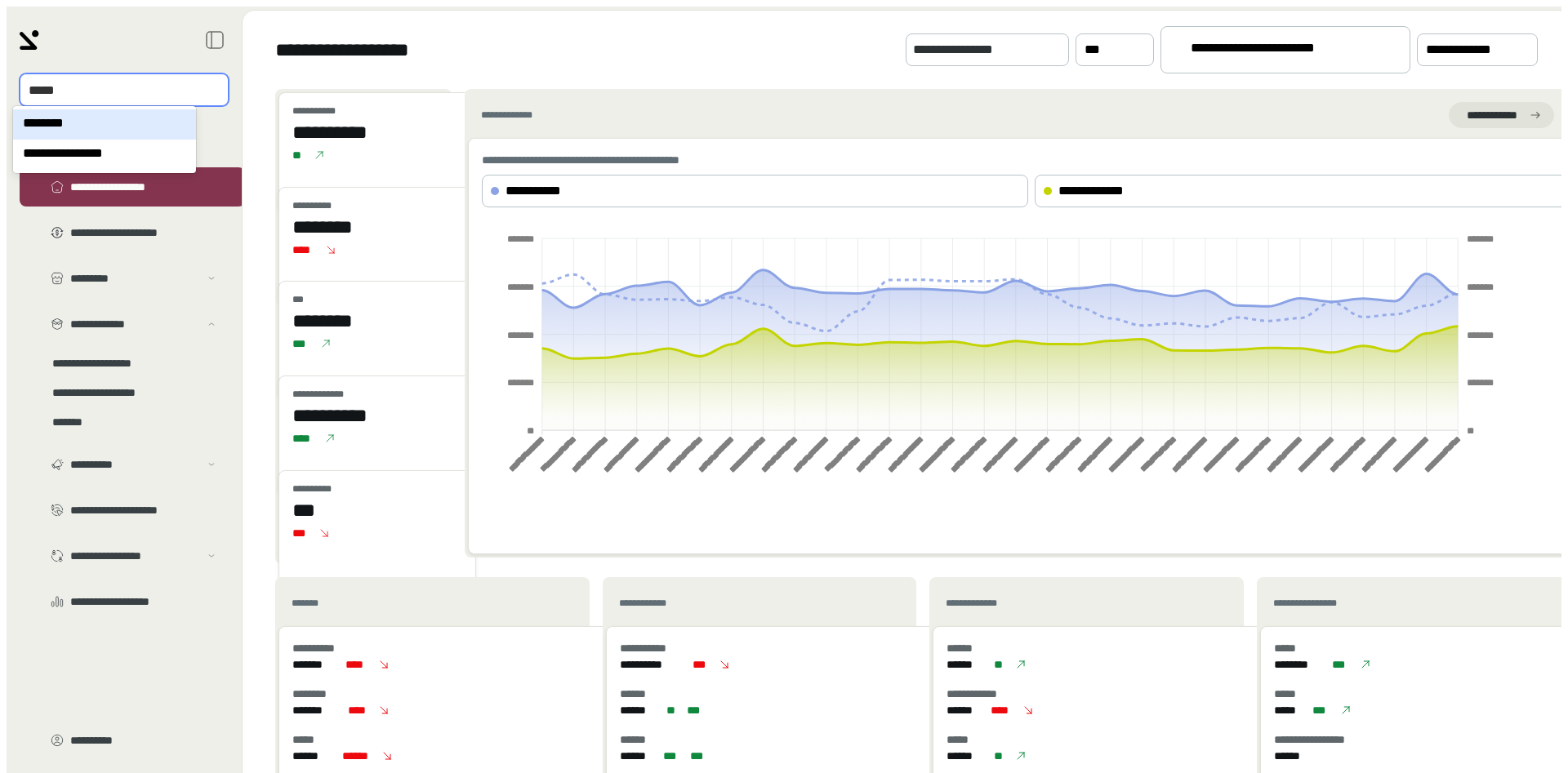 click on "••••••••" at bounding box center (105, 124) 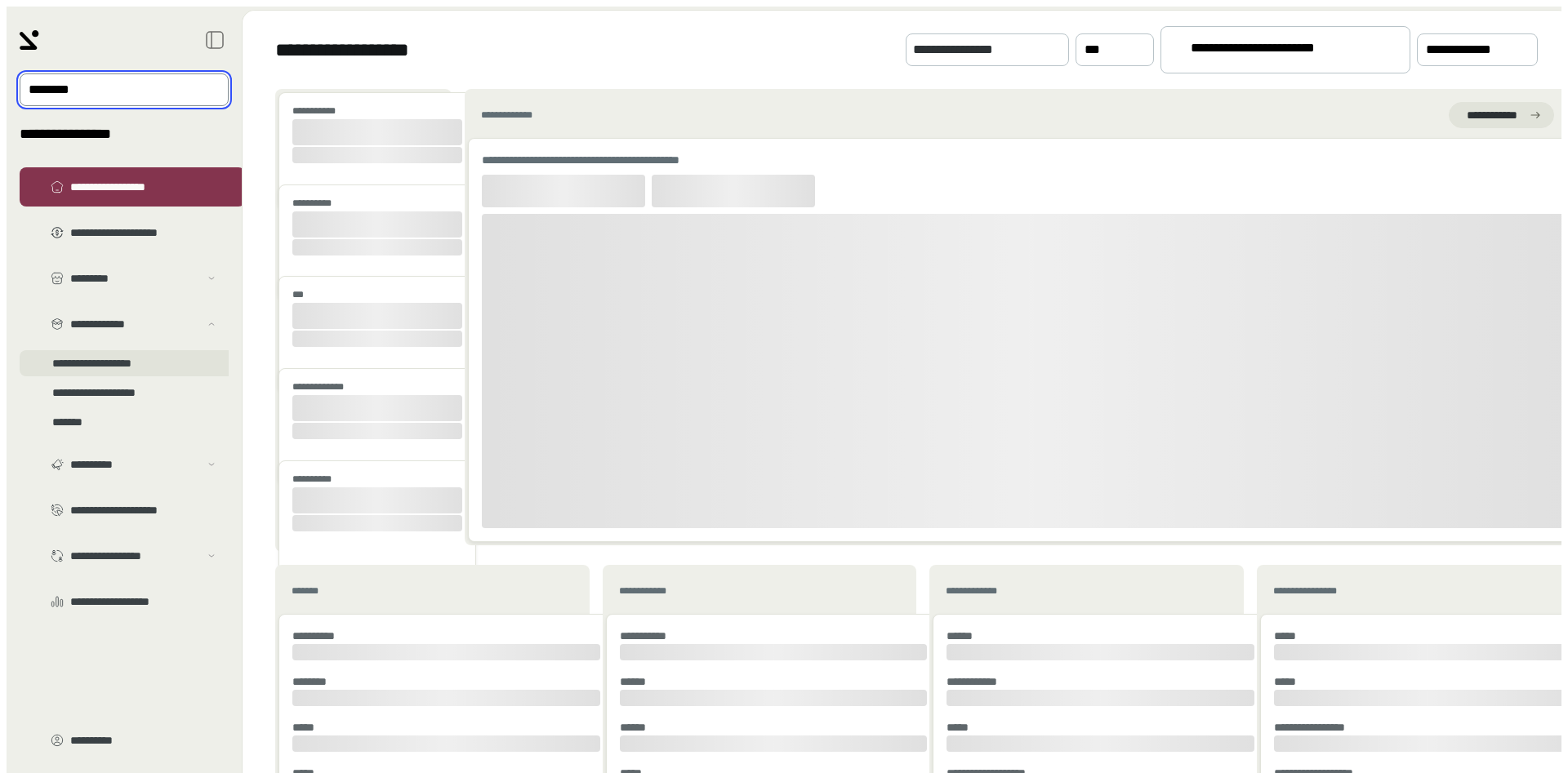 click on "•••••••••••••••••••" at bounding box center [134, 298] 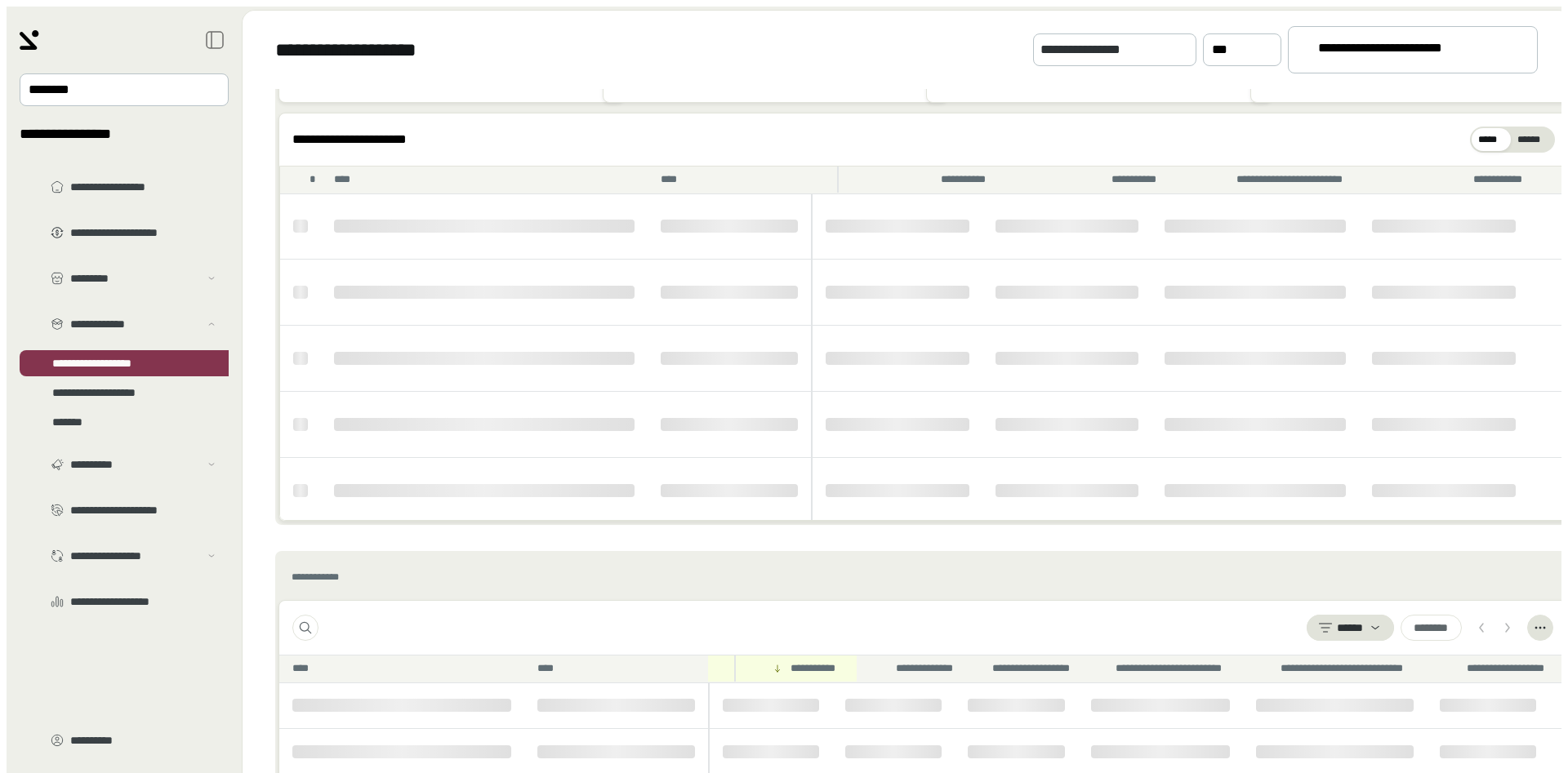 scroll, scrollTop: 367, scrollLeft: 0, axis: vertical 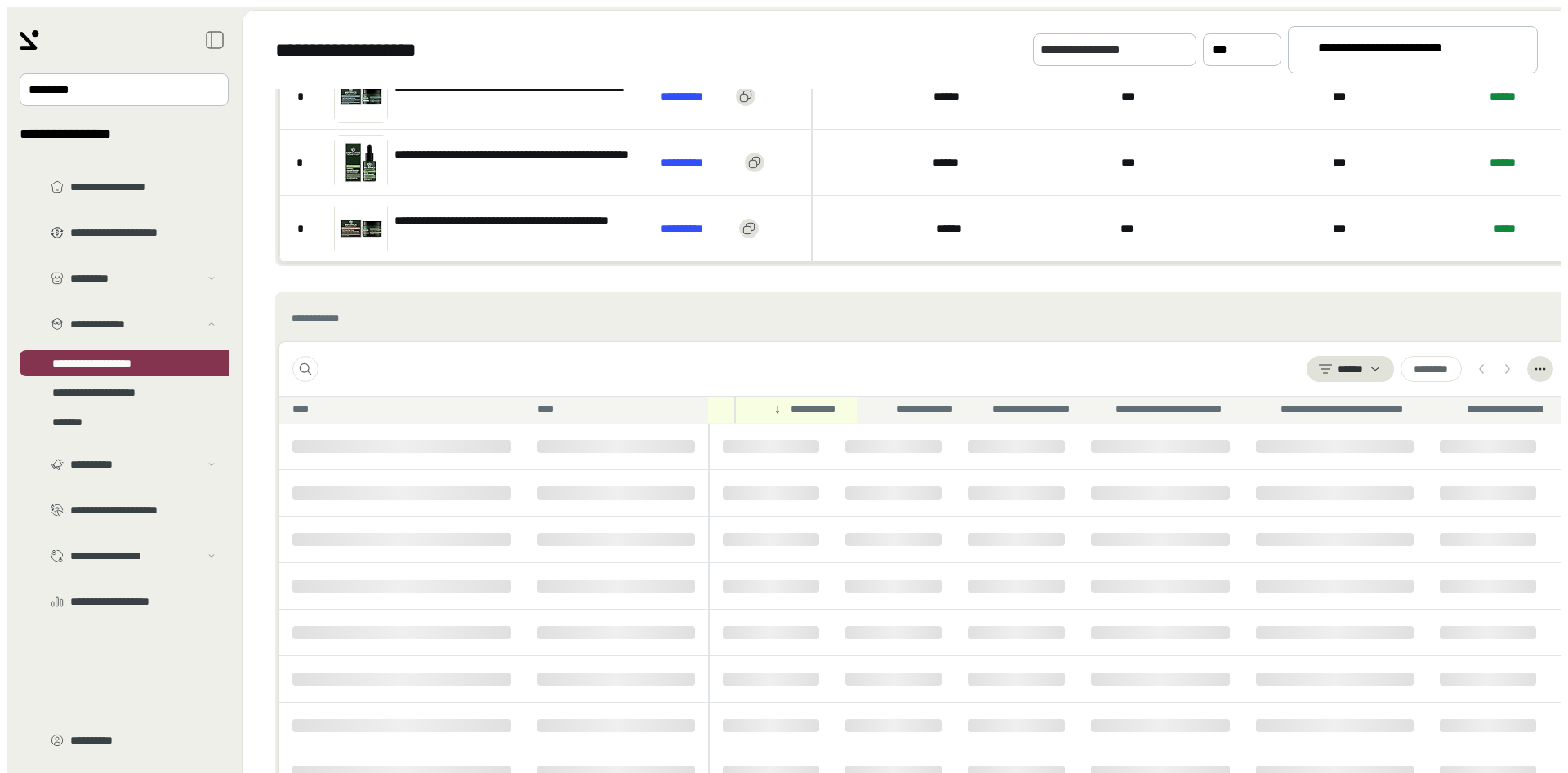 click on "•••••• • • • •• •" at bounding box center (923, 369) 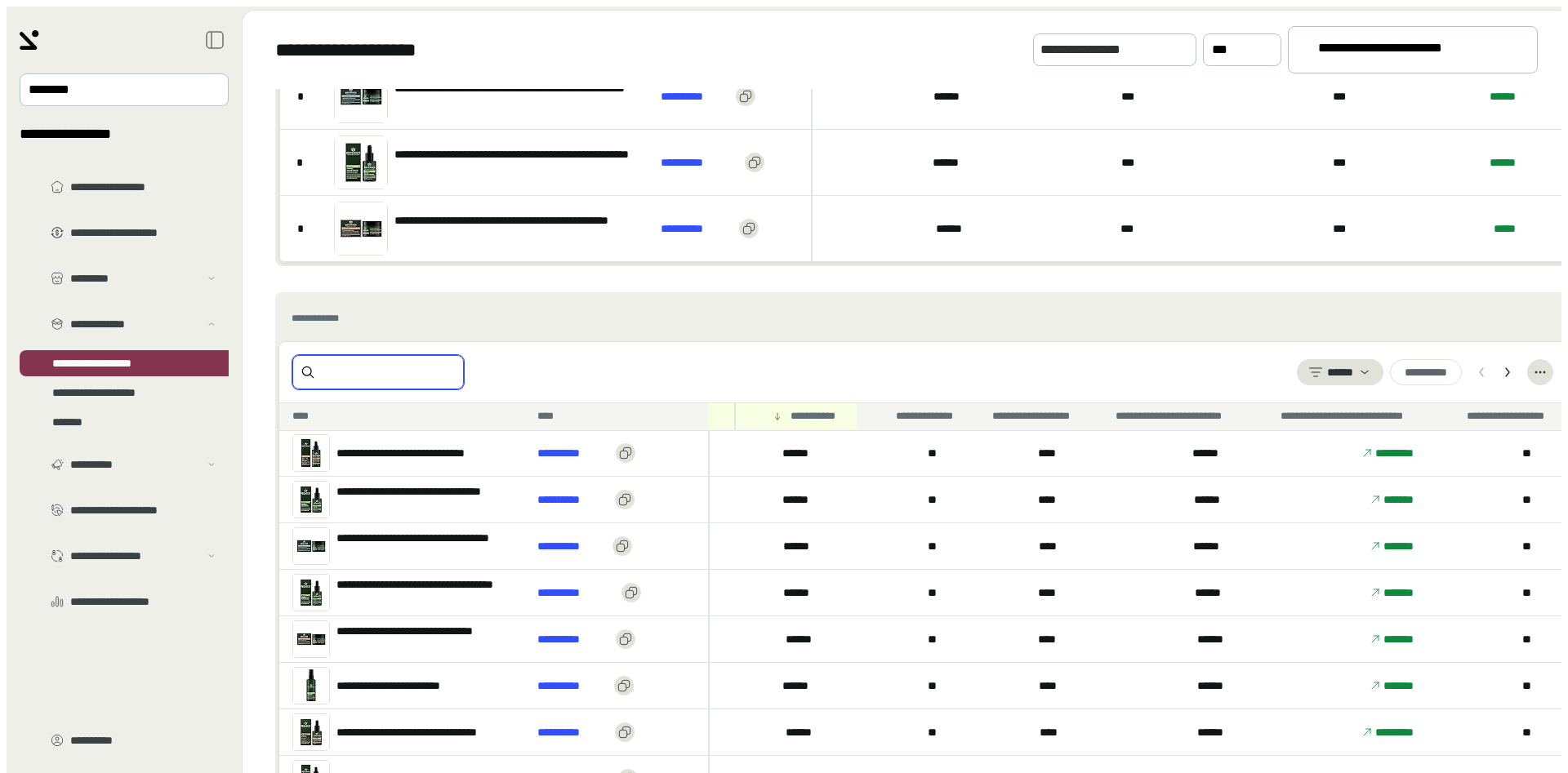click at bounding box center [390, 372] 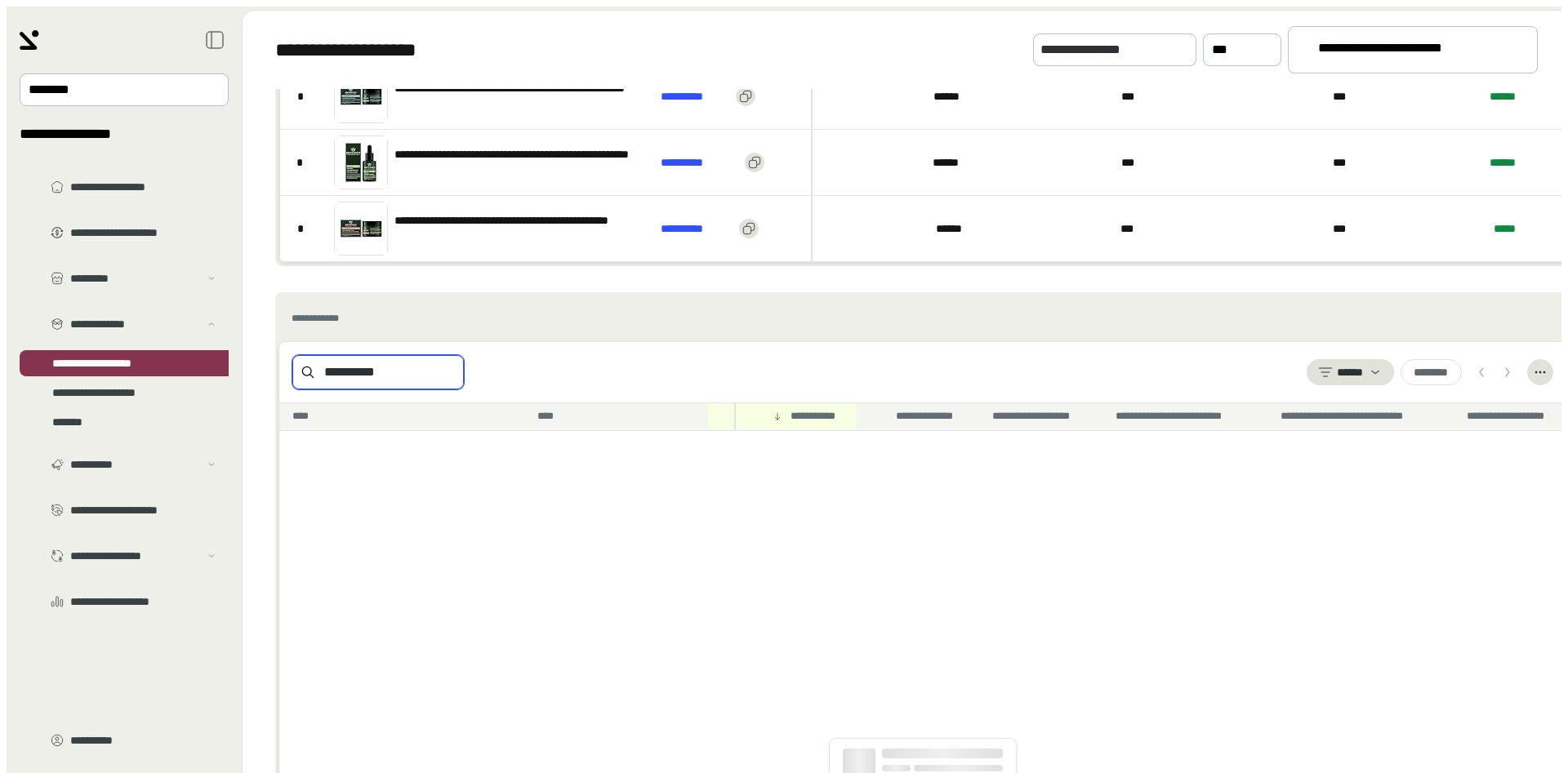 click on "••••••••••" at bounding box center (390, 372) 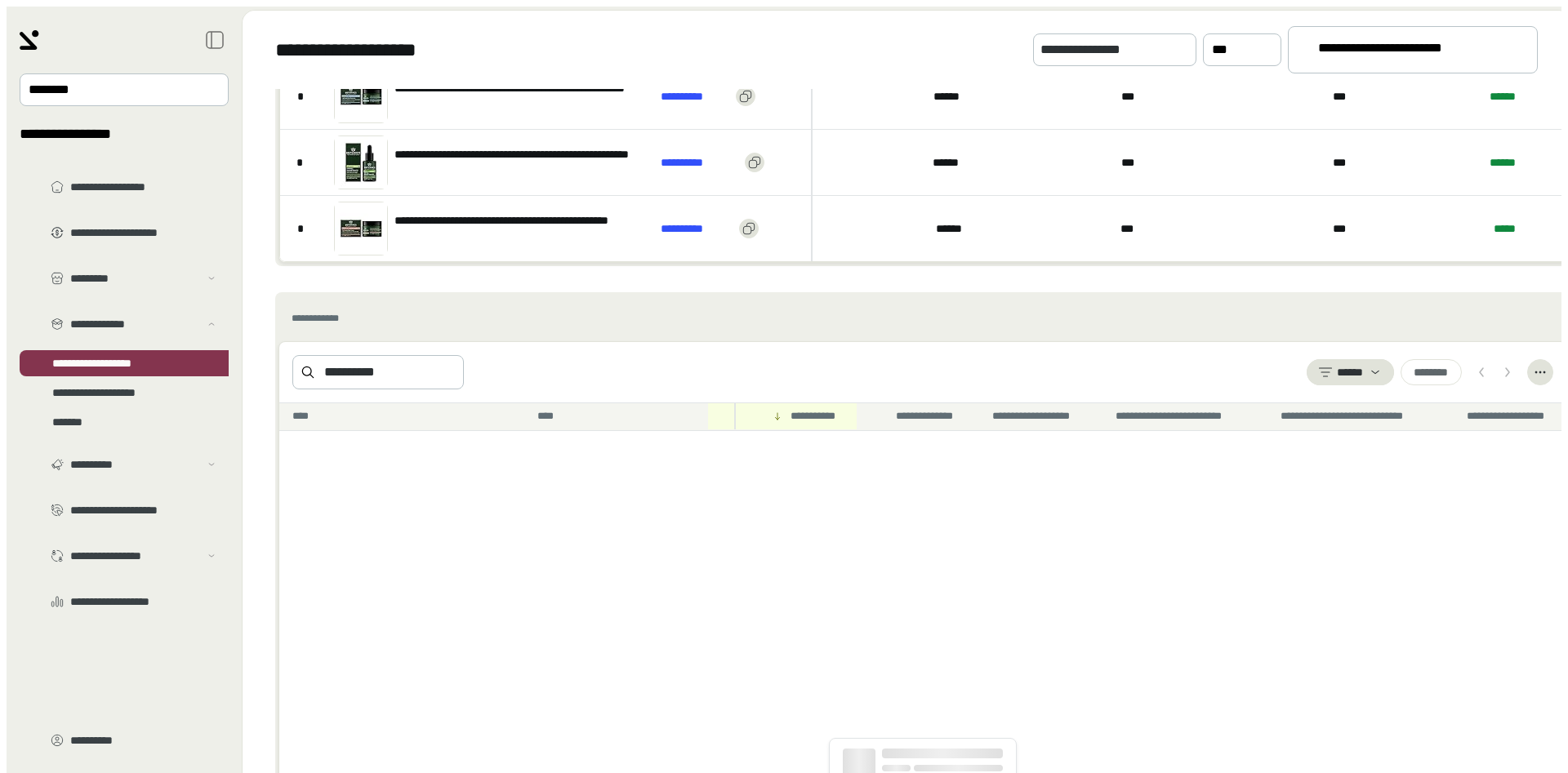 click on "••••••••••• • •••••••••••" at bounding box center [1413, 50] 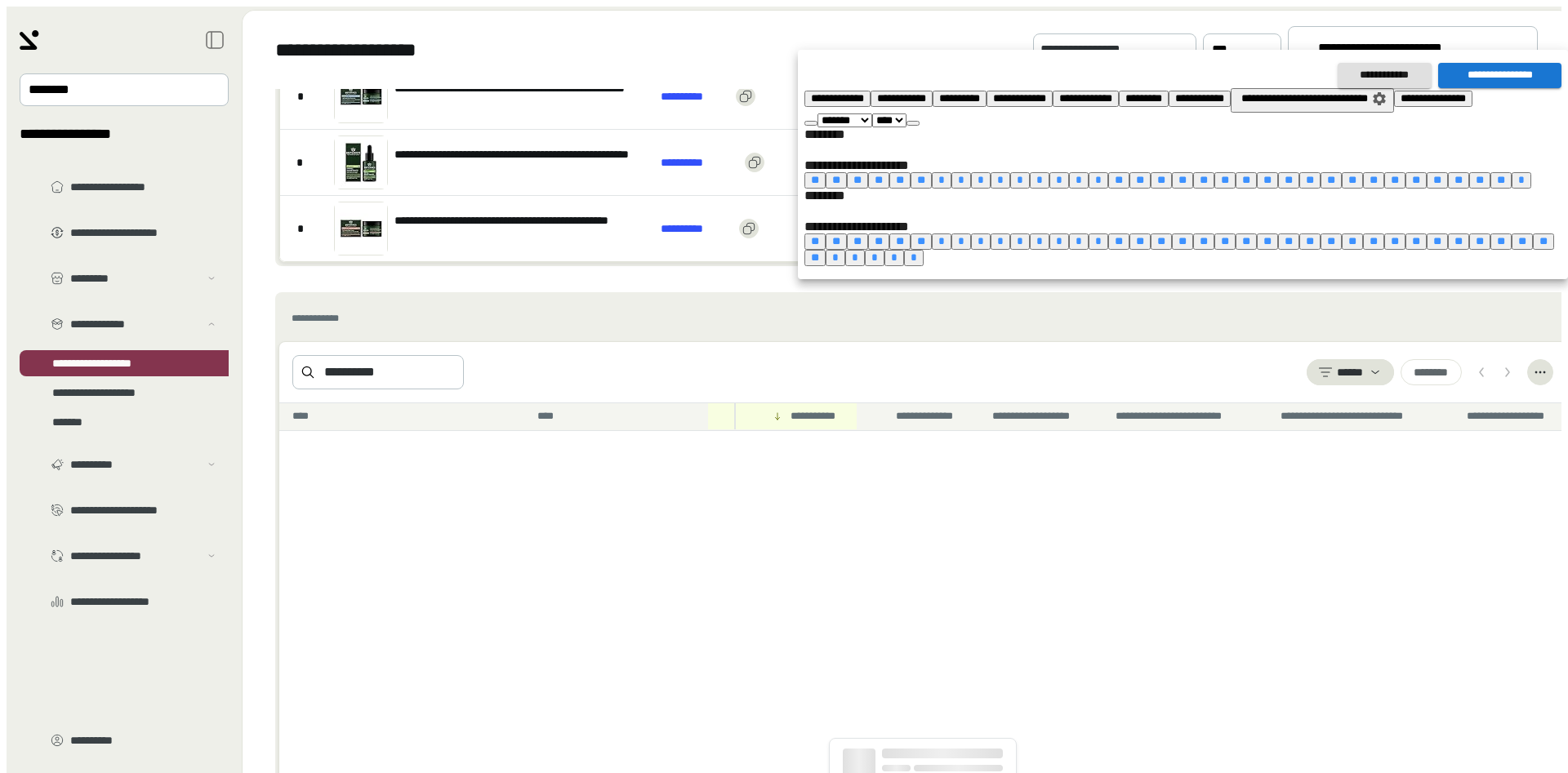 click on "•••••••••••••" at bounding box center [837, 98] 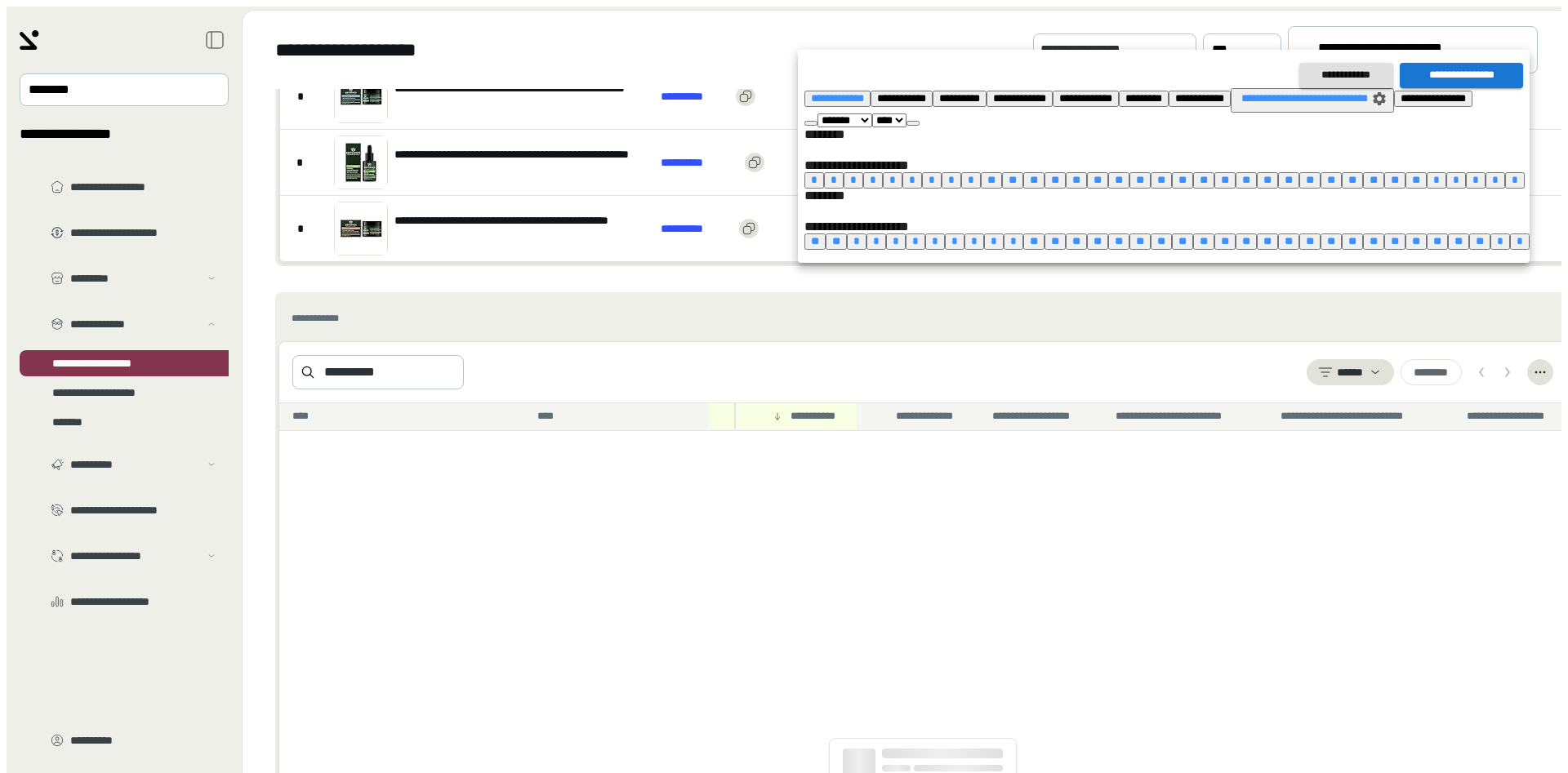 click on "••••••••••••" at bounding box center [837, 98] 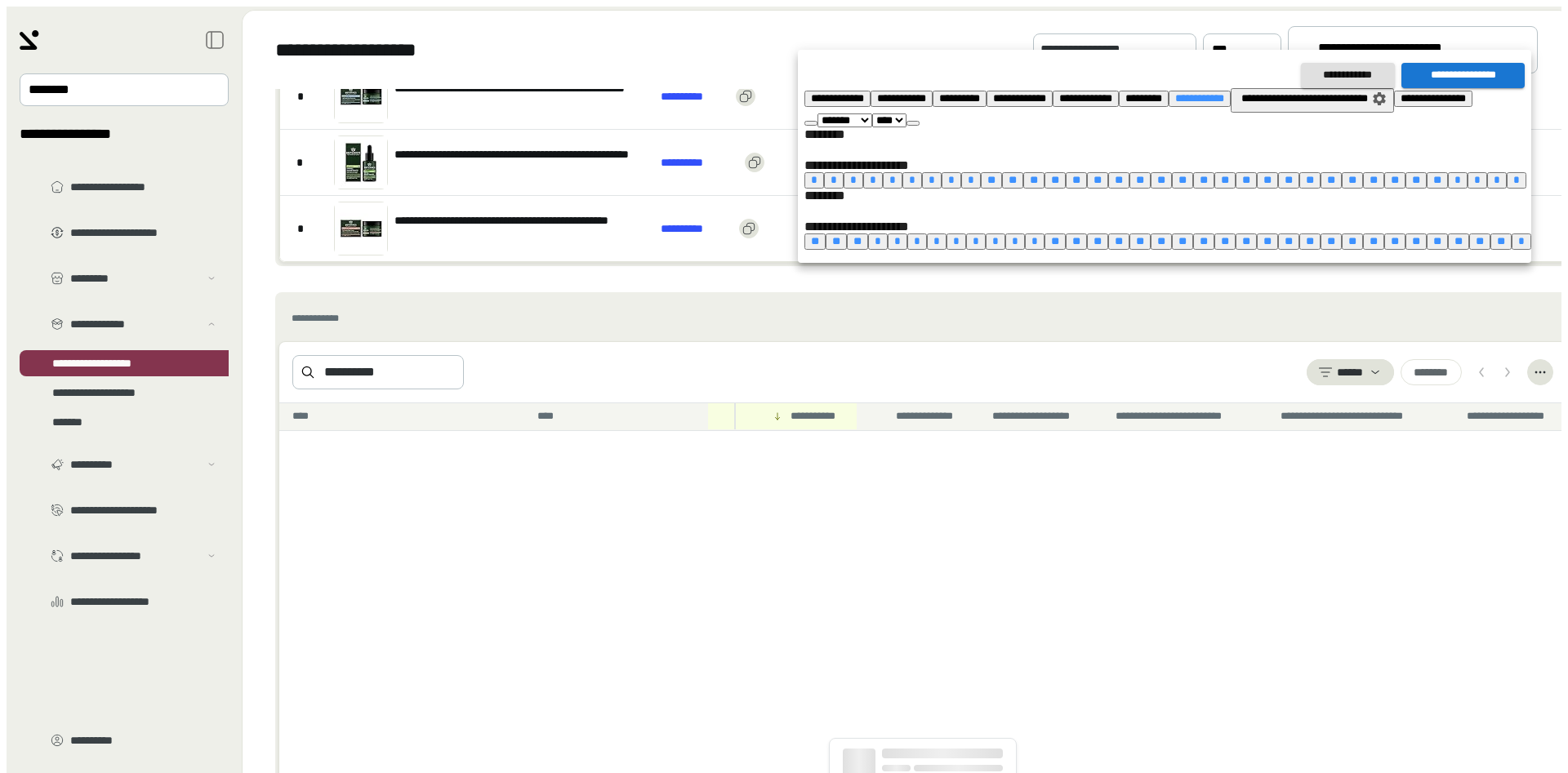 click on "••••••••••••••••" at bounding box center (1463, 75) 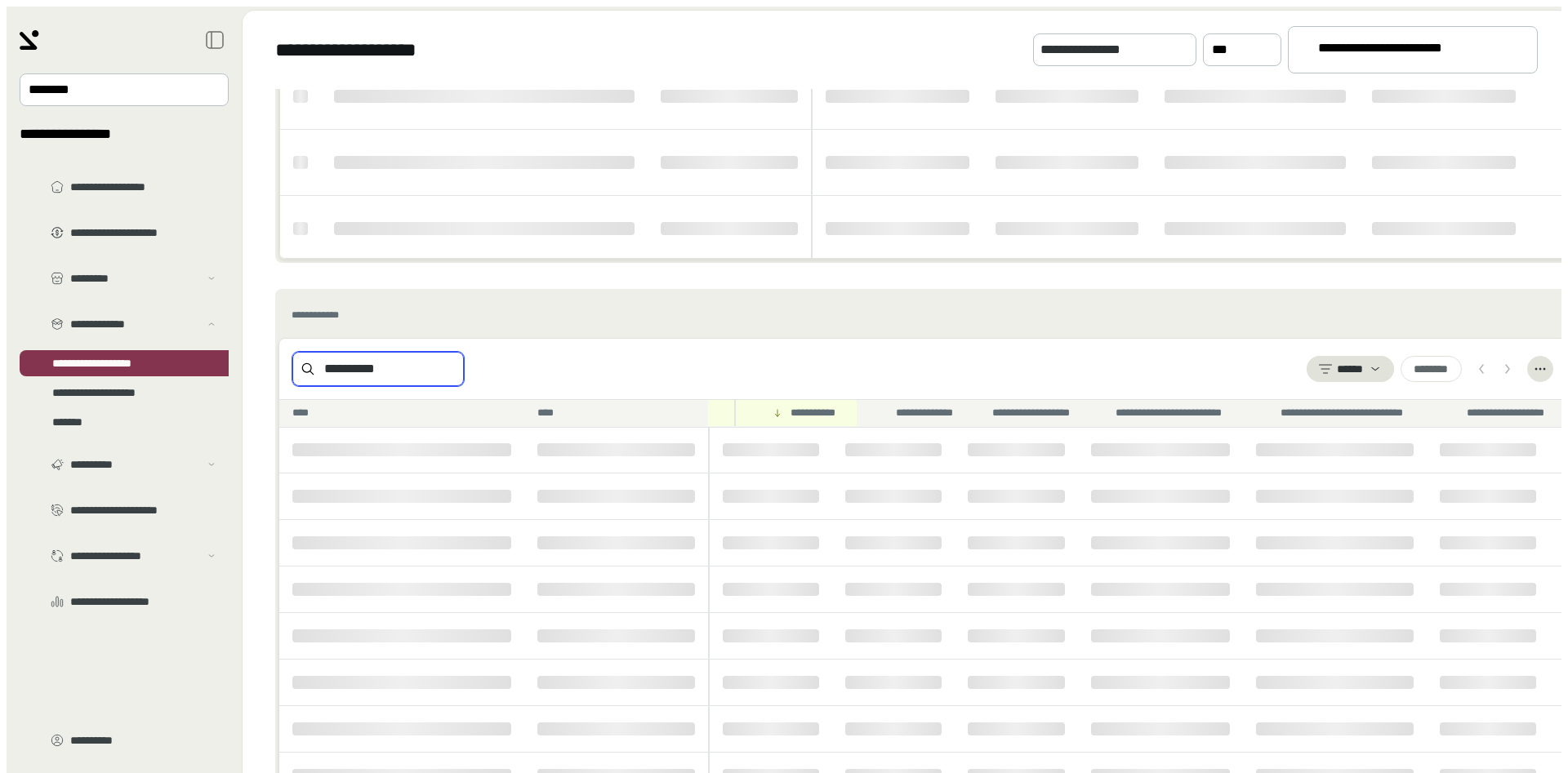 click on "••••••••••" at bounding box center (390, 369) 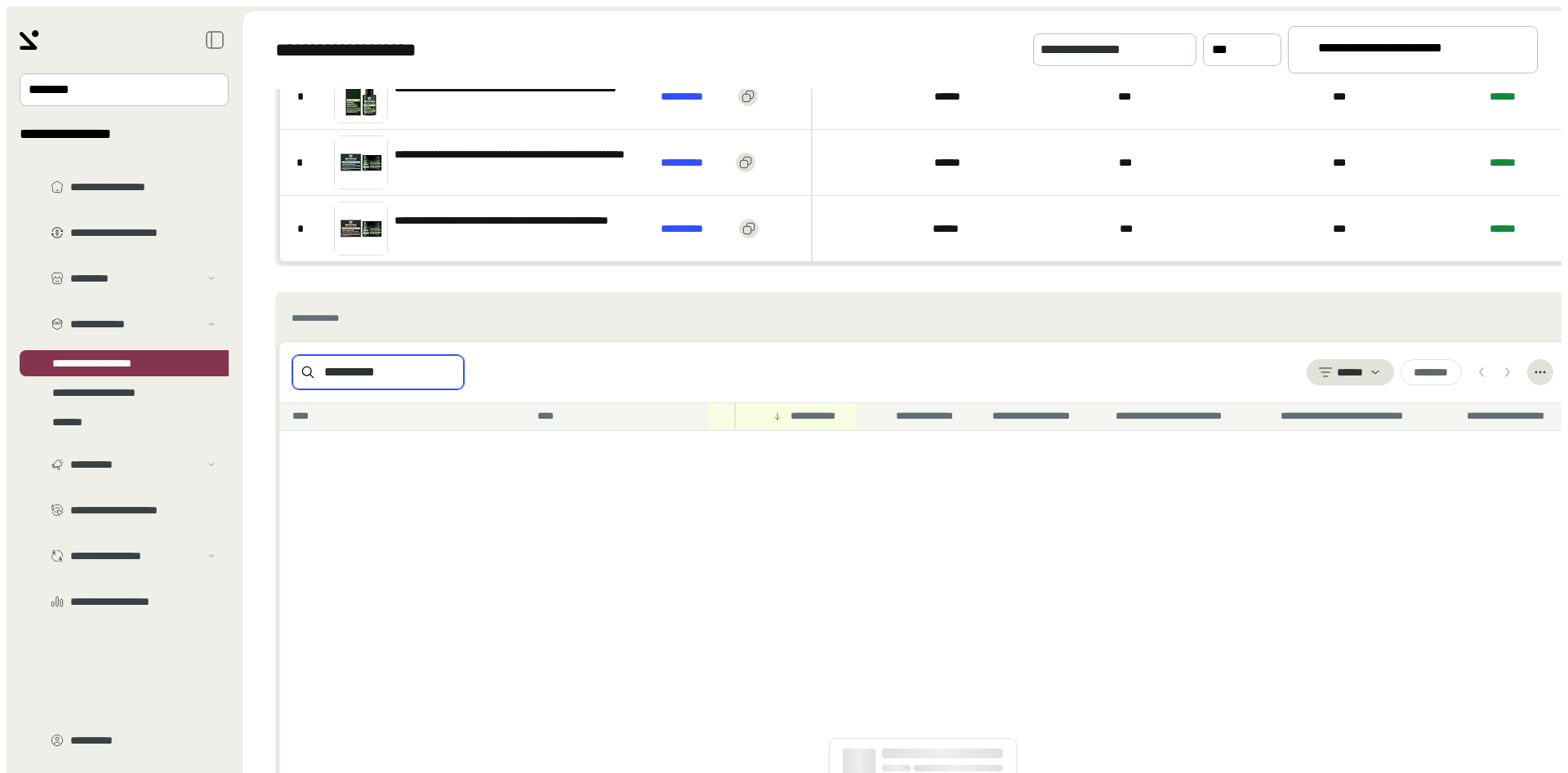 click on "••••••••••" at bounding box center (390, 372) 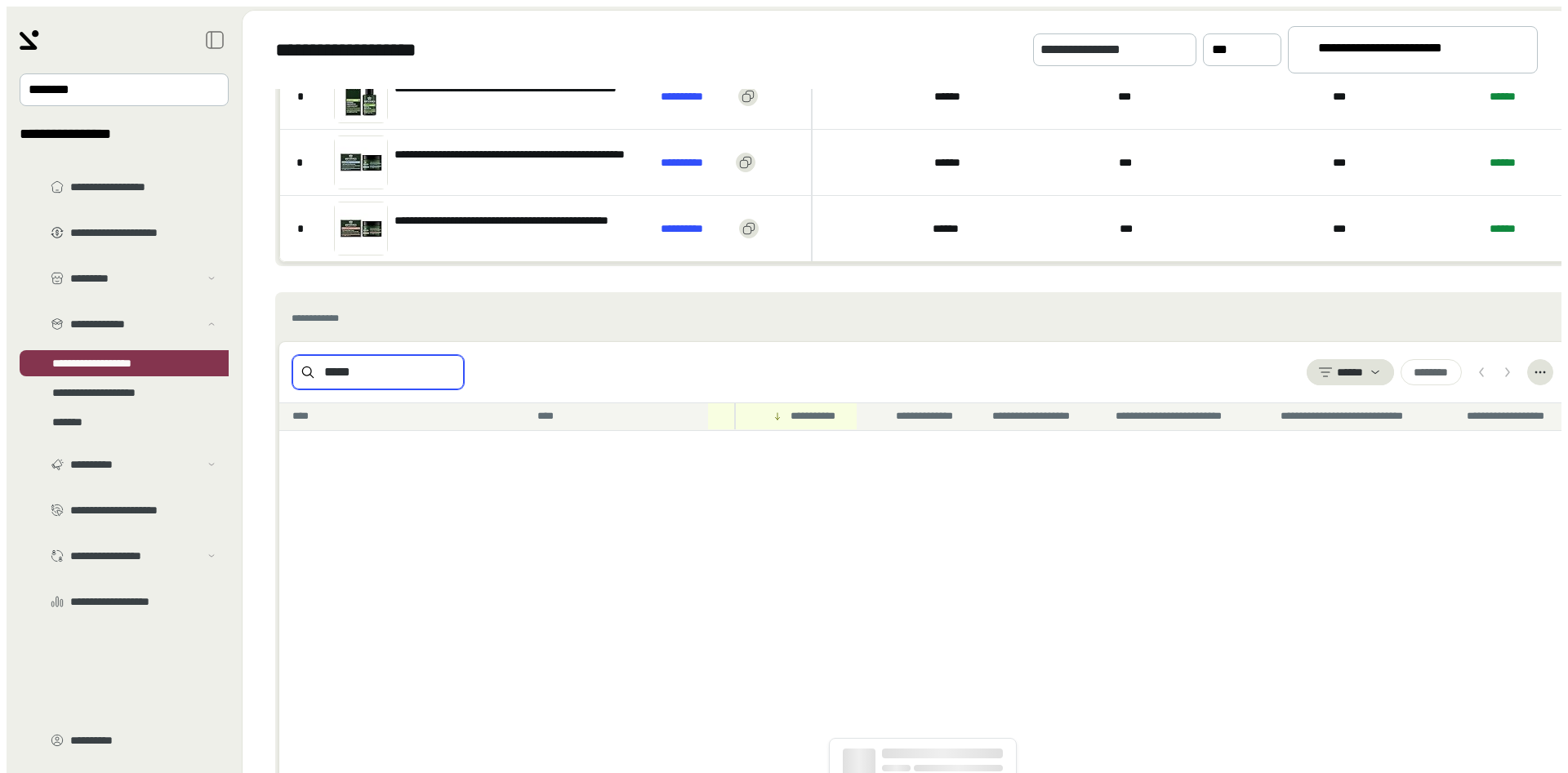 click on "•••••" at bounding box center [390, 372] 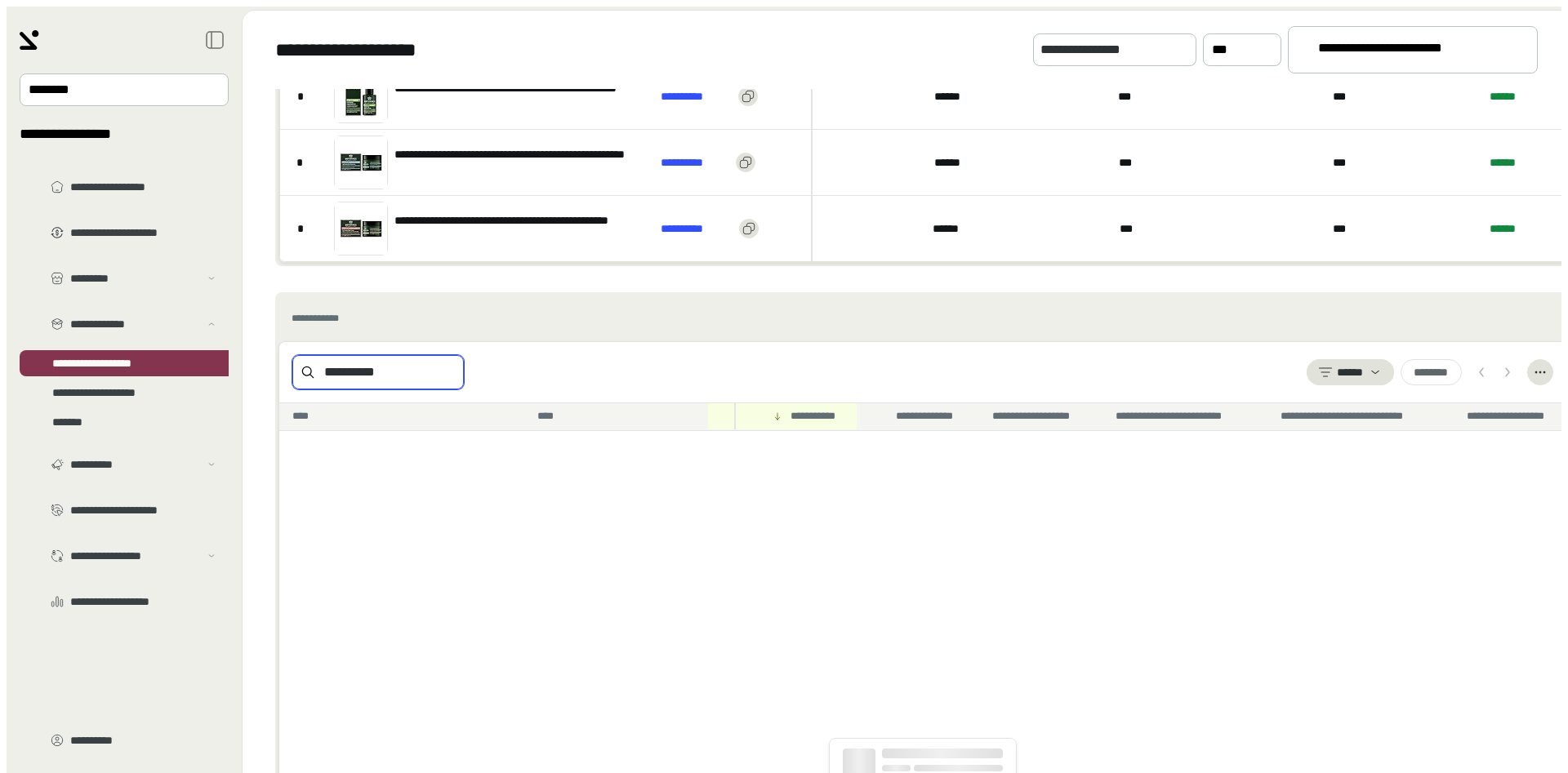 click on "••••••••••" at bounding box center [390, 372] 